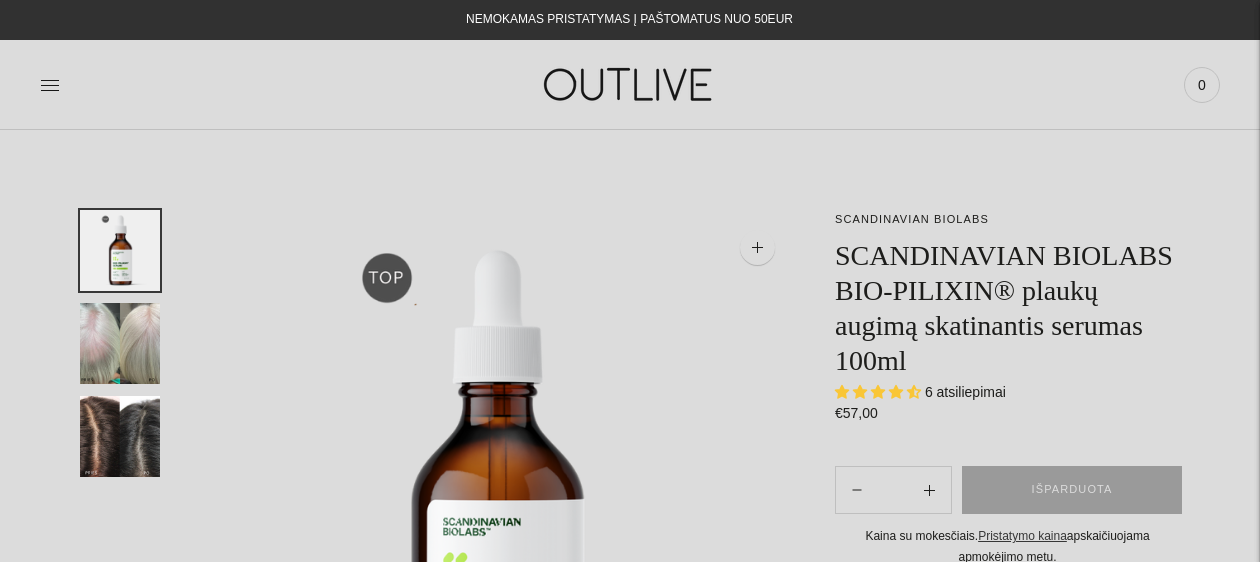 scroll, scrollTop: 0, scrollLeft: 0, axis: both 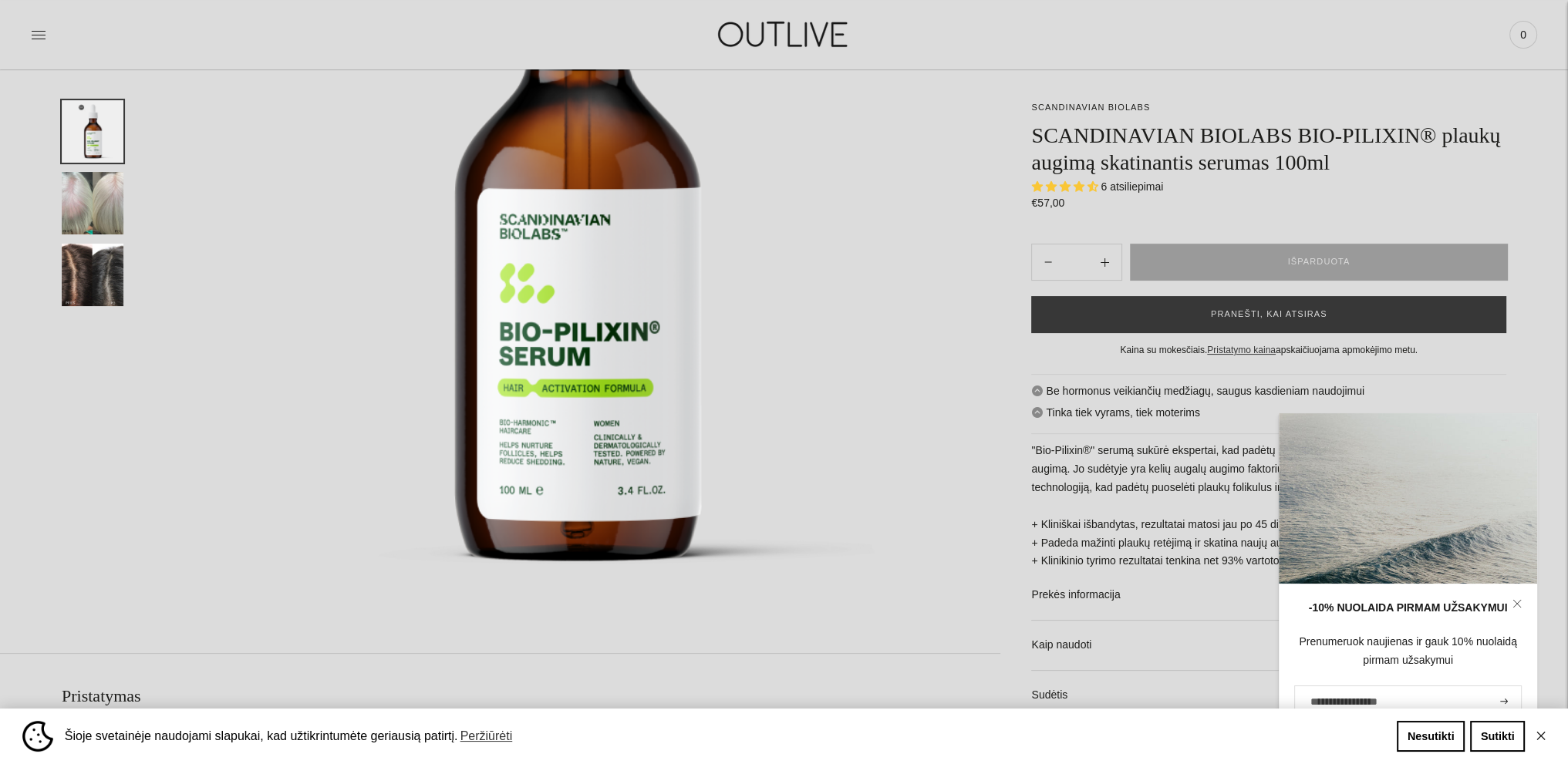 click at bounding box center (1517, 604) 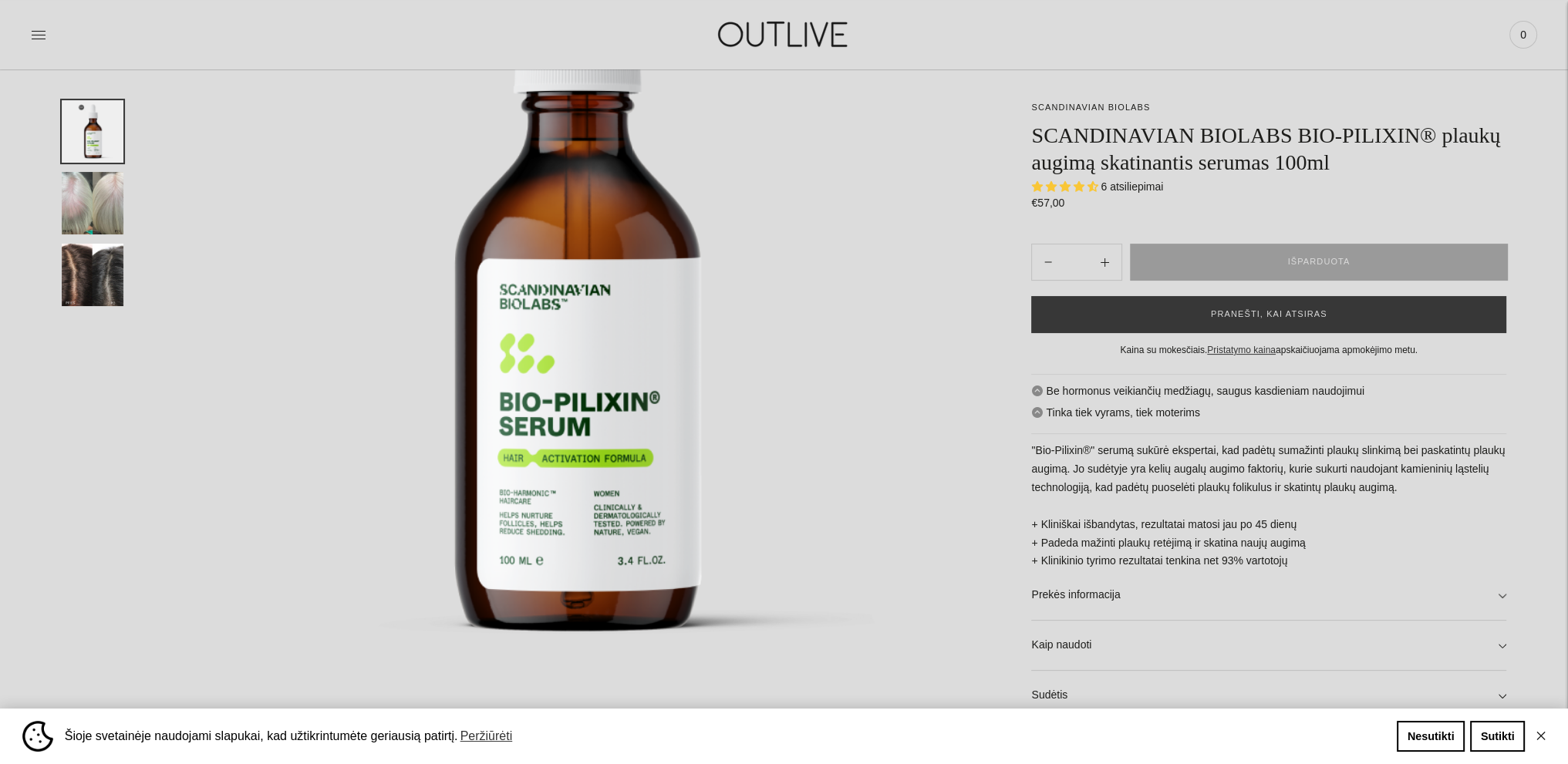 scroll, scrollTop: 308, scrollLeft: 0, axis: vertical 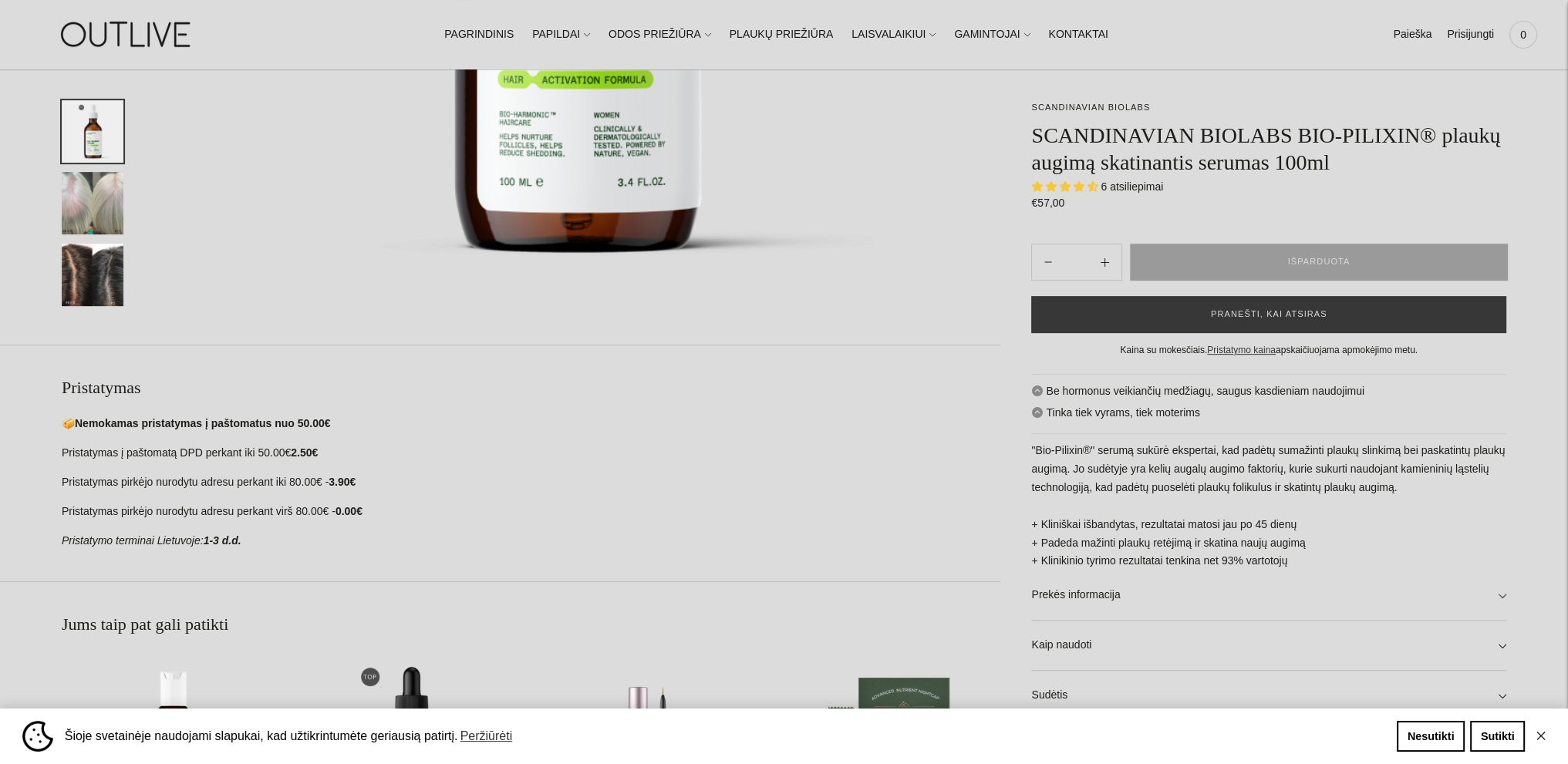 click at bounding box center (93, 274) 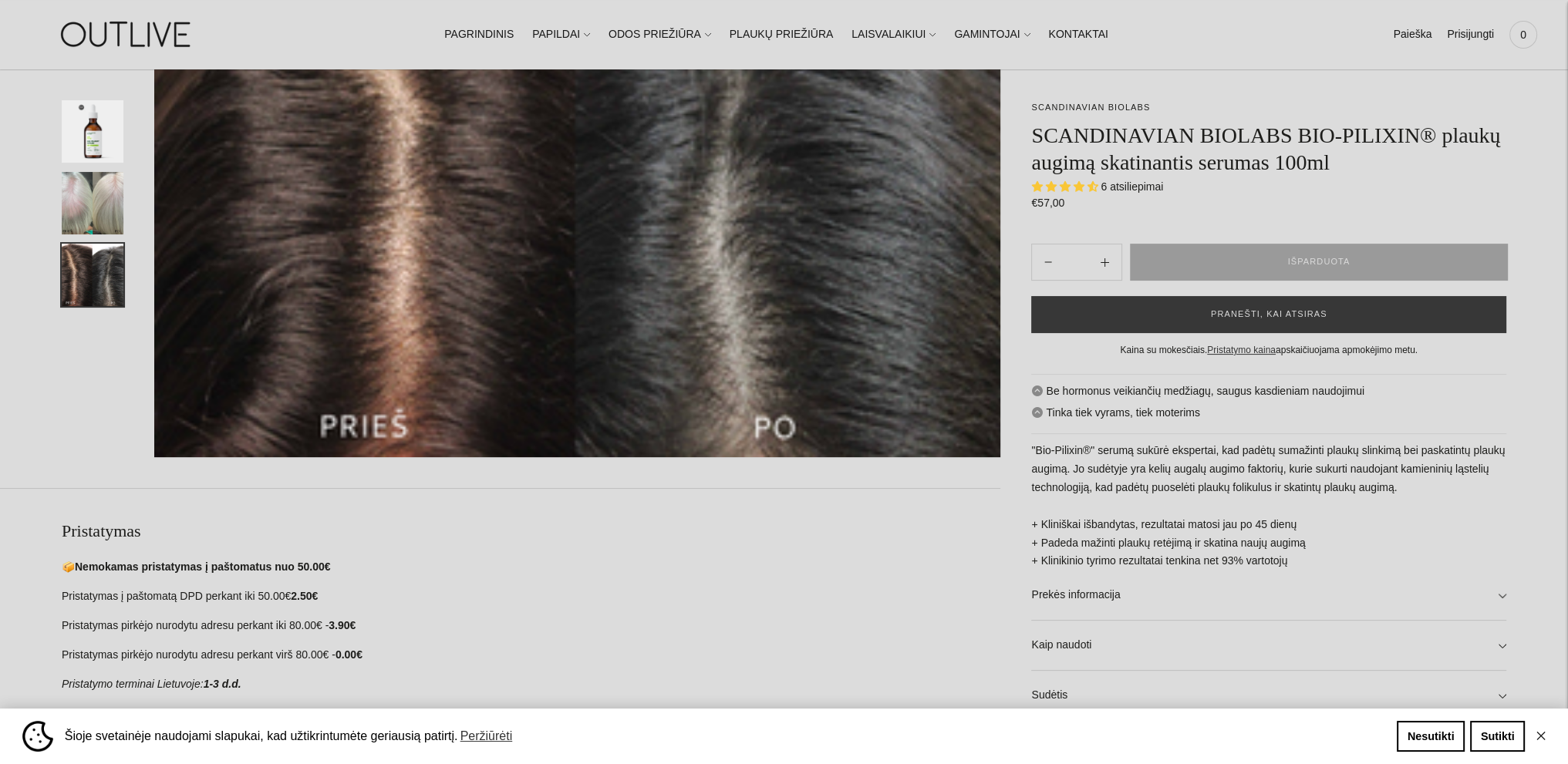 scroll, scrollTop: 0, scrollLeft: 0, axis: both 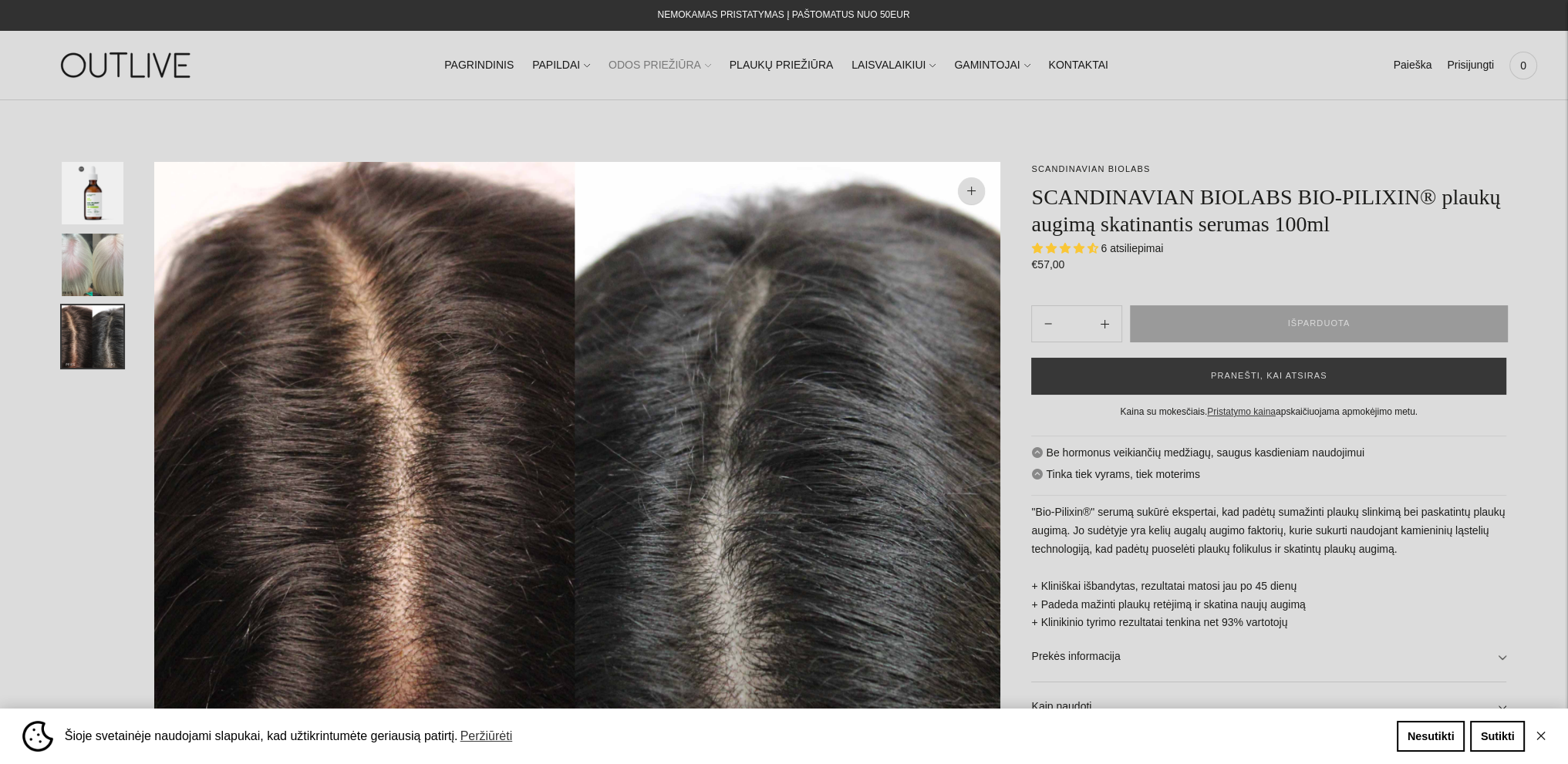 click on "ODOS PRIEŽIŪRA" at bounding box center (659, 66) 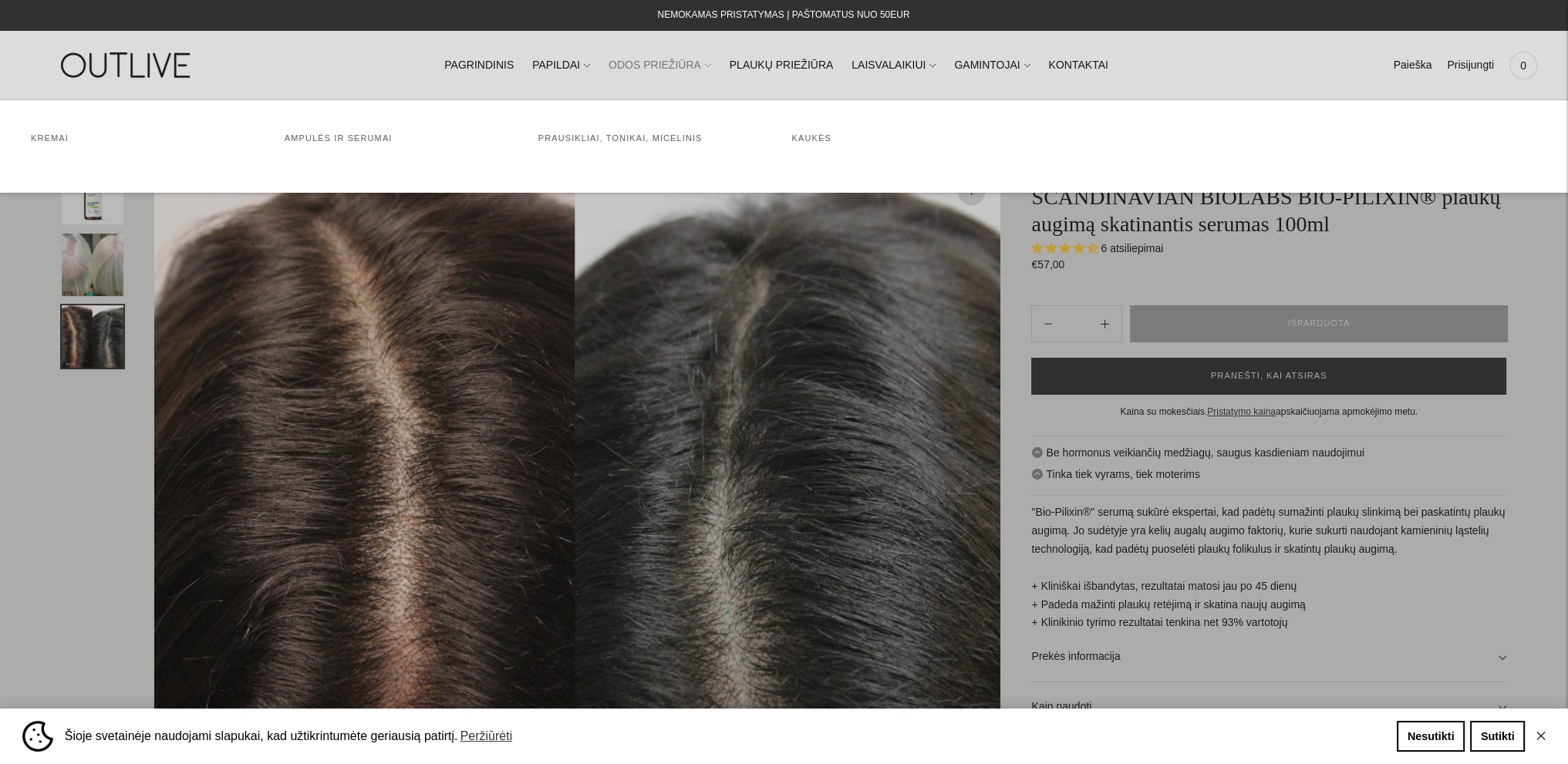 click on "ODOS PRIEŽIŪRA" at bounding box center (659, 66) 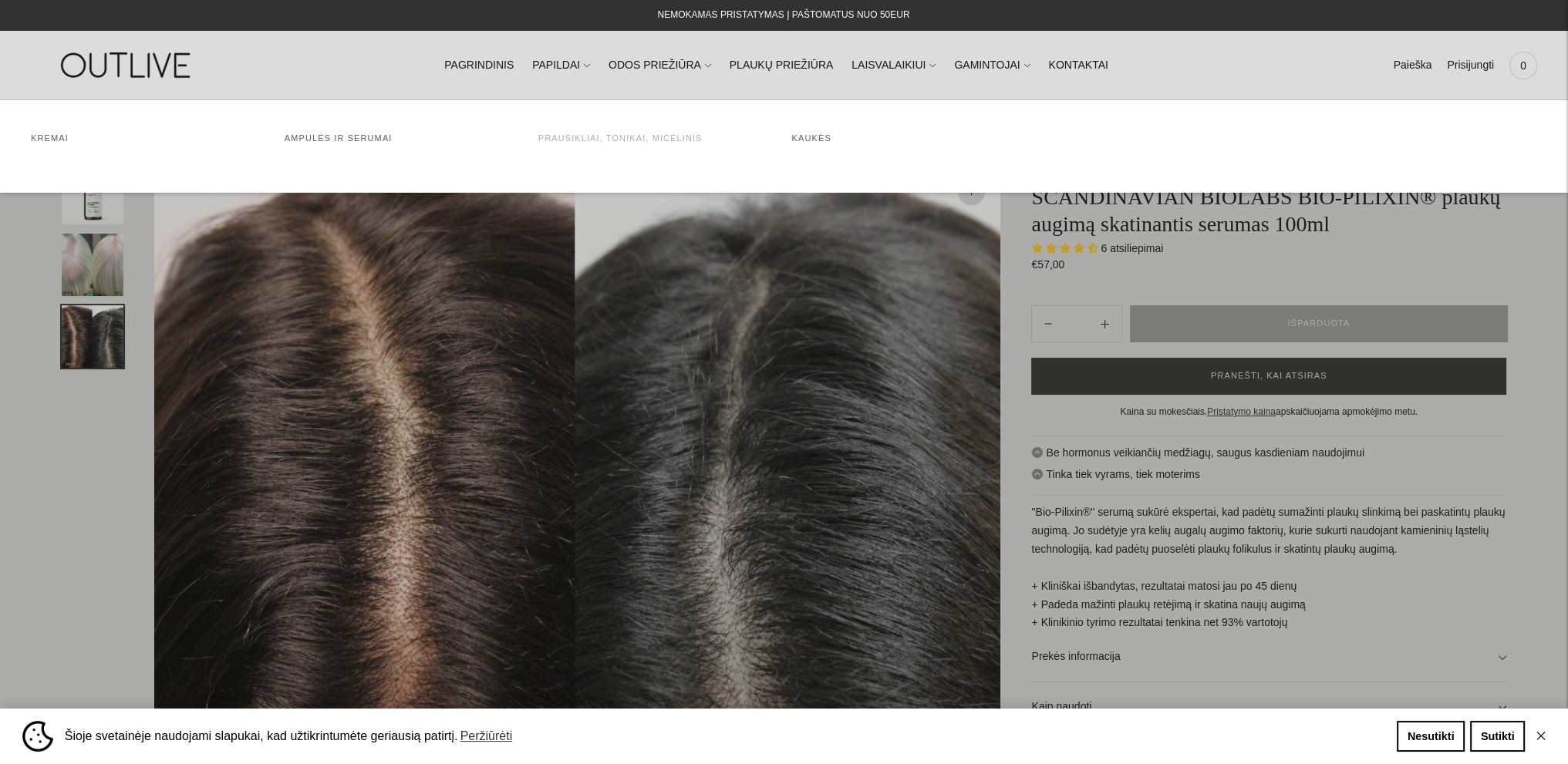 click on "Prausikliai, tonikai, micelinis" at bounding box center [620, 138] 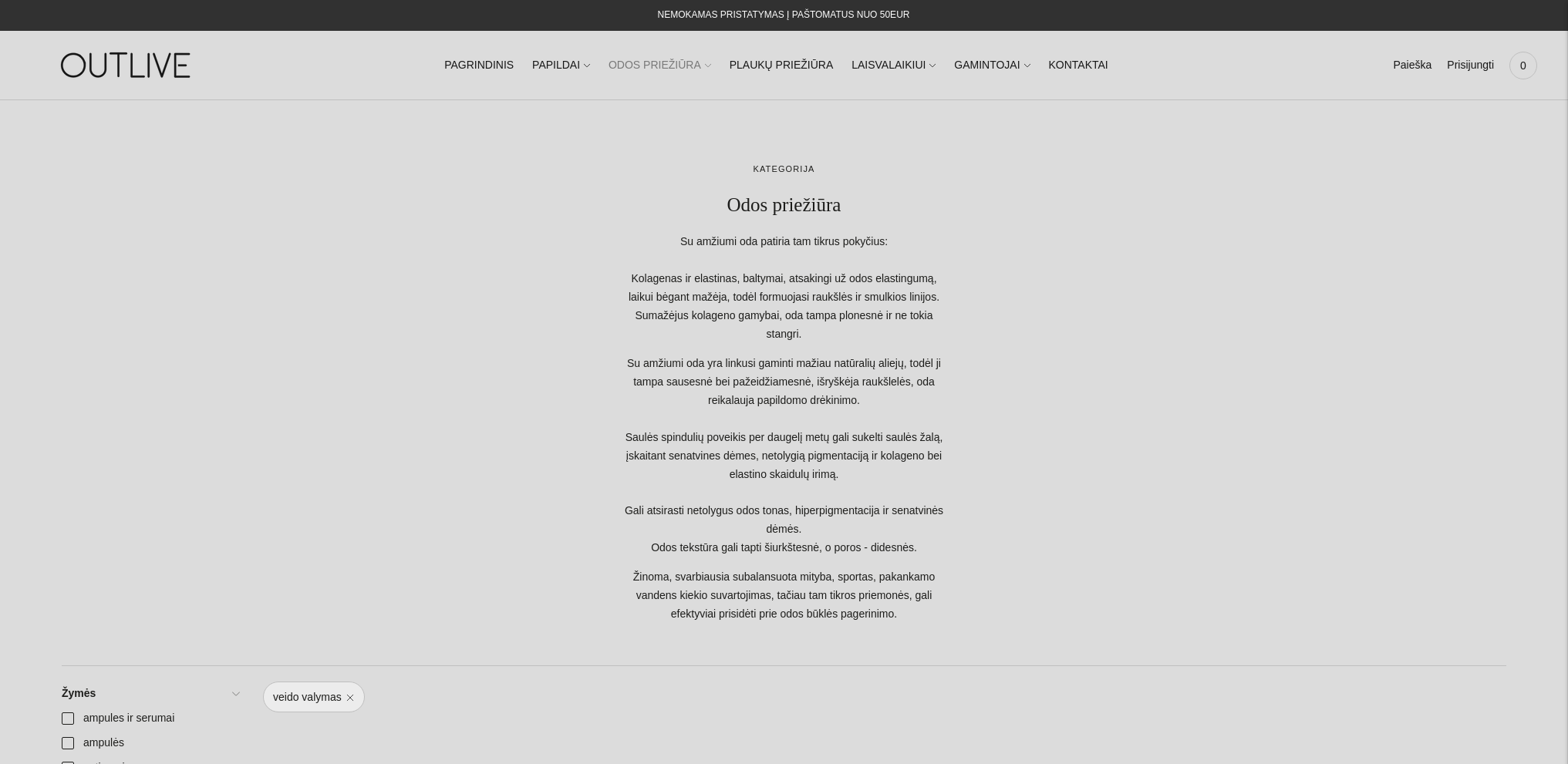 scroll, scrollTop: 0, scrollLeft: 0, axis: both 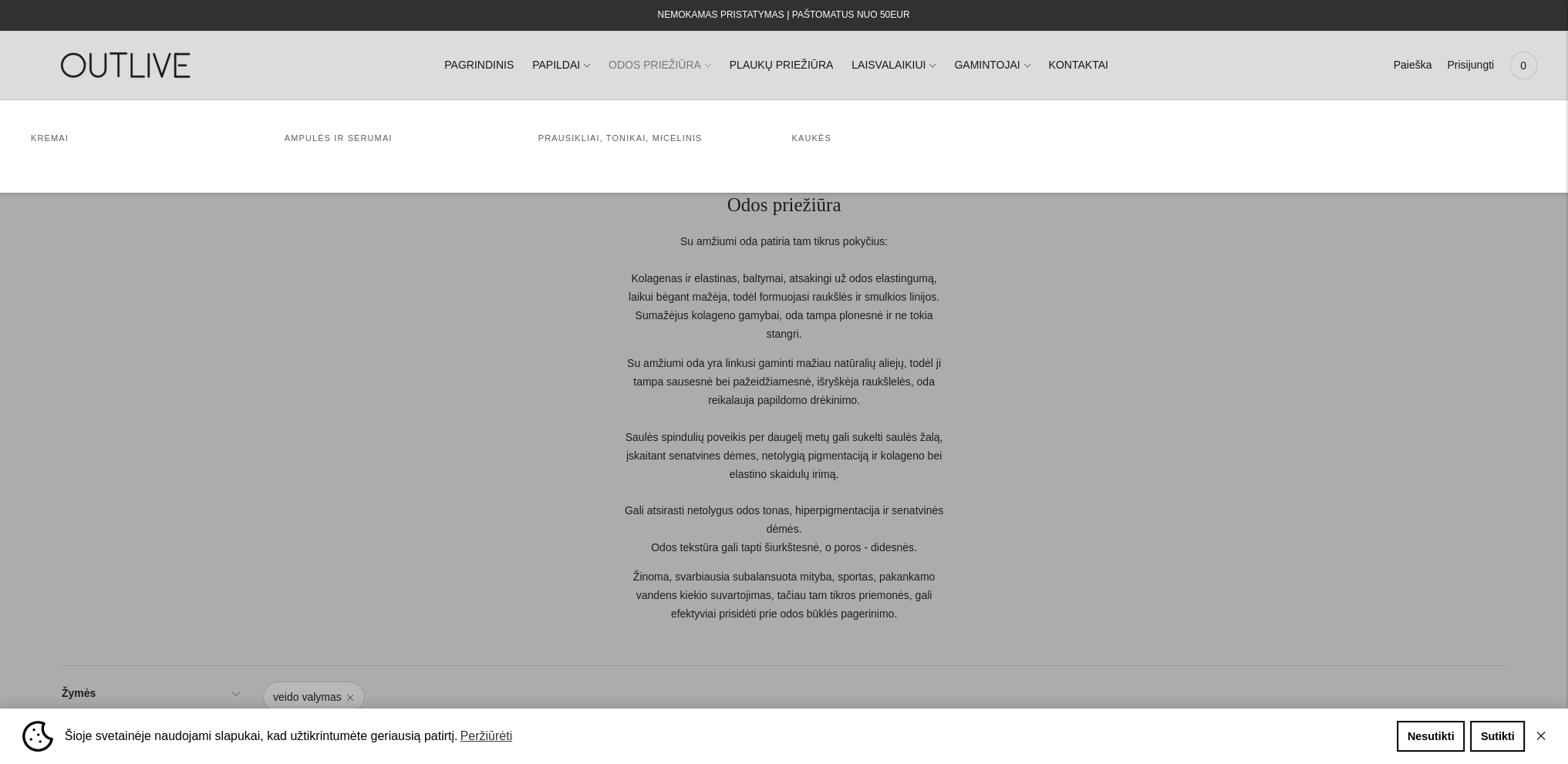 click on "ODOS PRIEŽIŪRA" at bounding box center (659, 66) 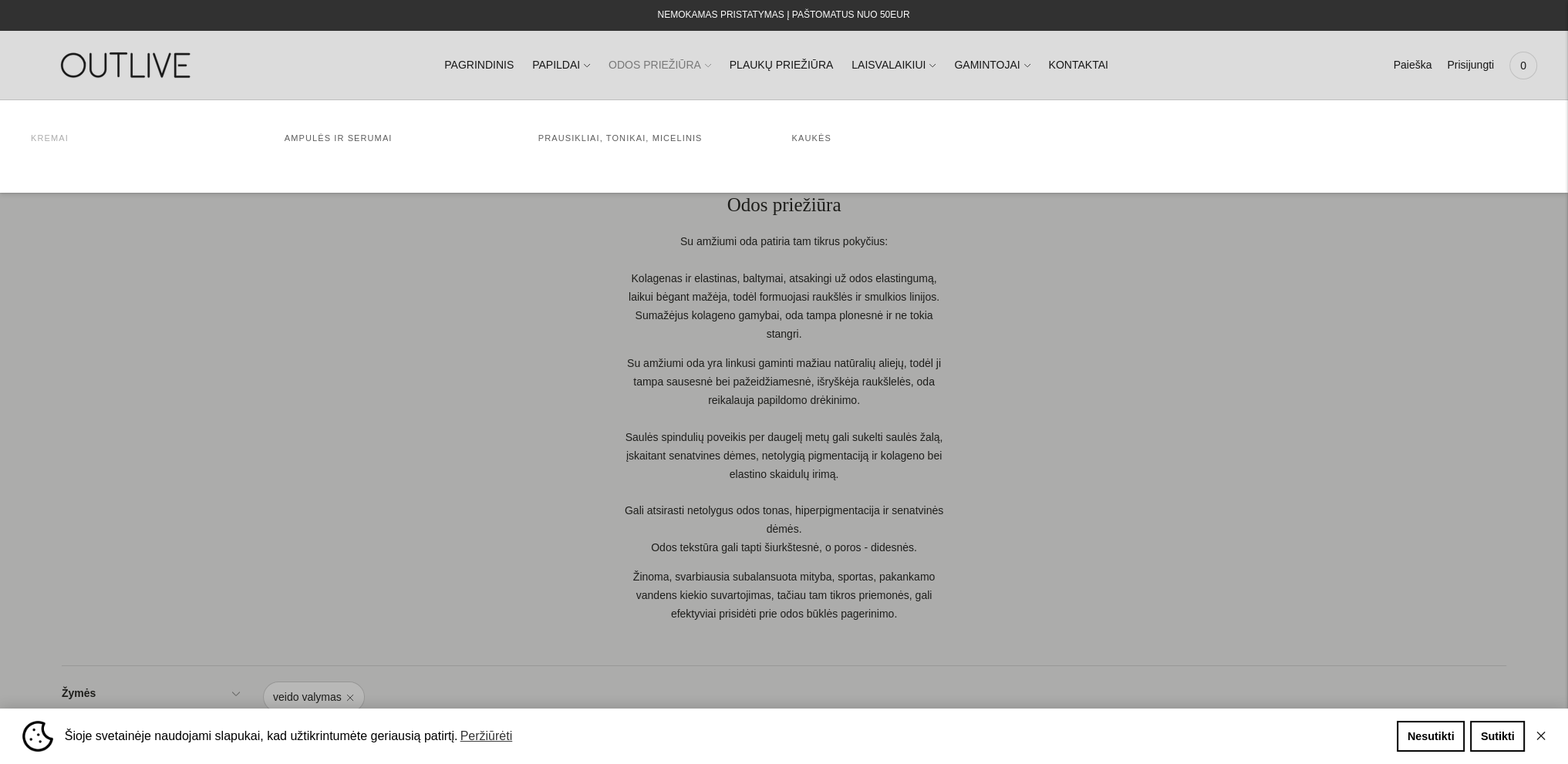 click on "Kremai" at bounding box center [49, 138] 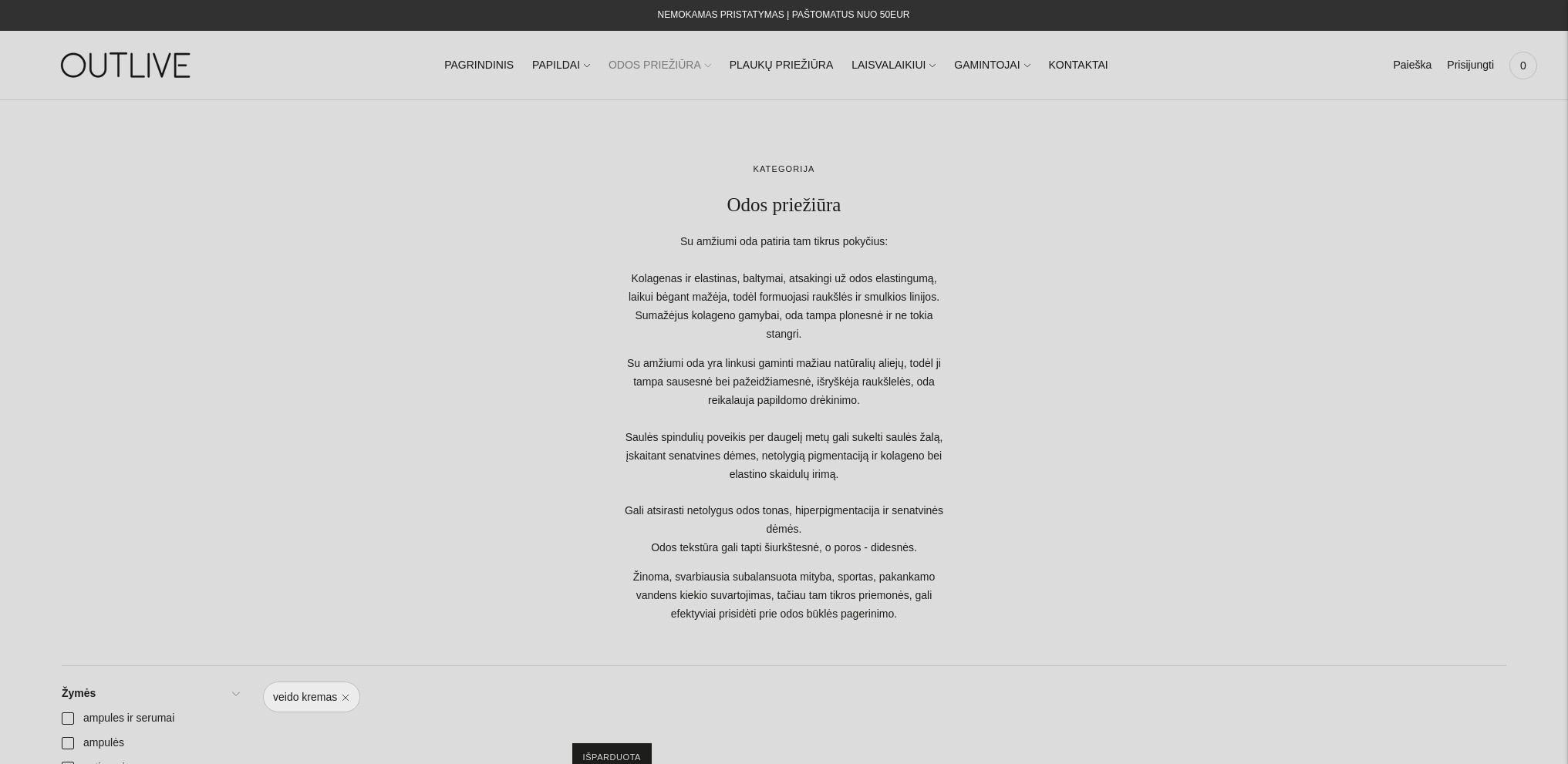 scroll, scrollTop: 0, scrollLeft: 0, axis: both 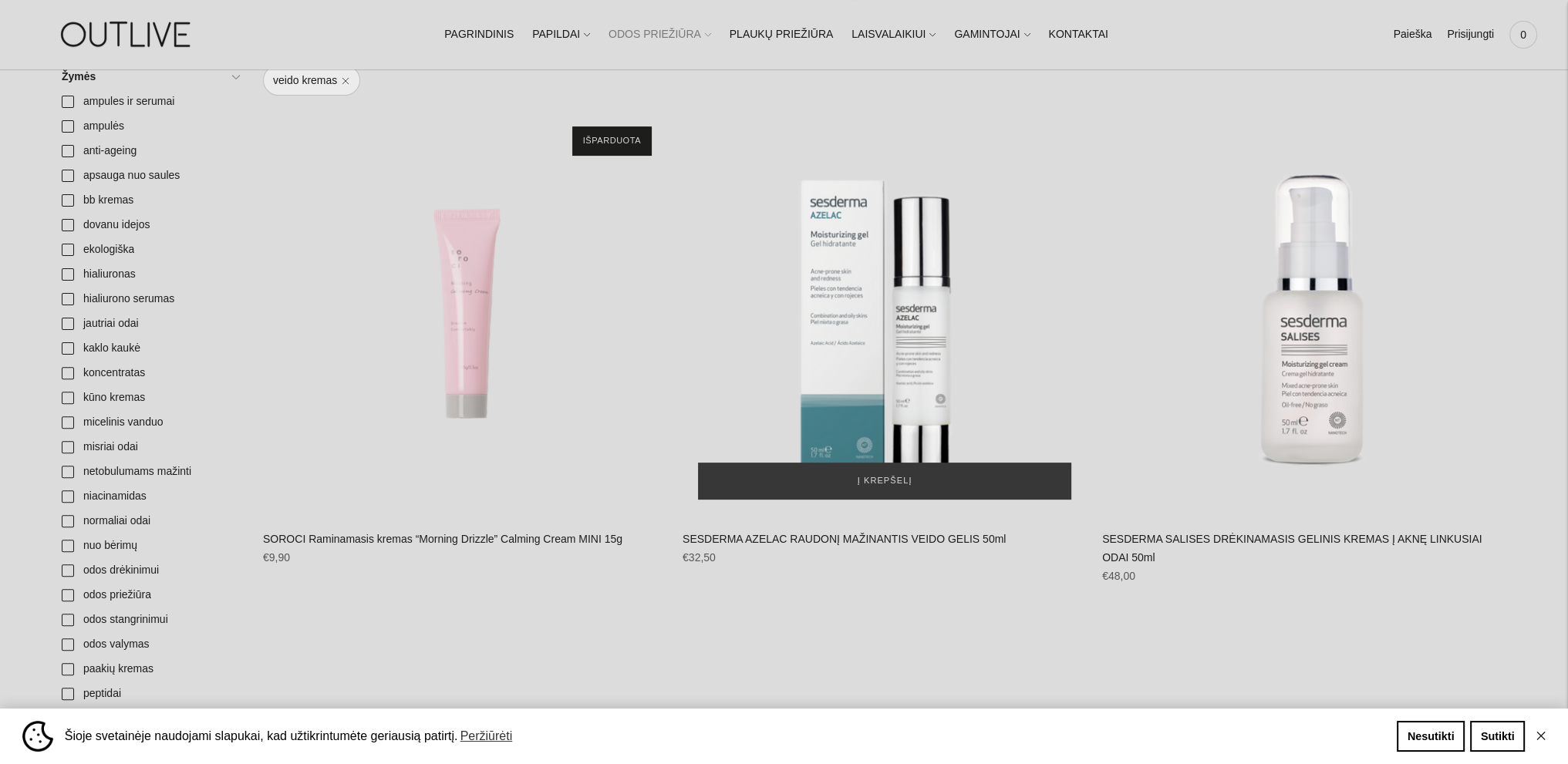 click at bounding box center [885, 313] 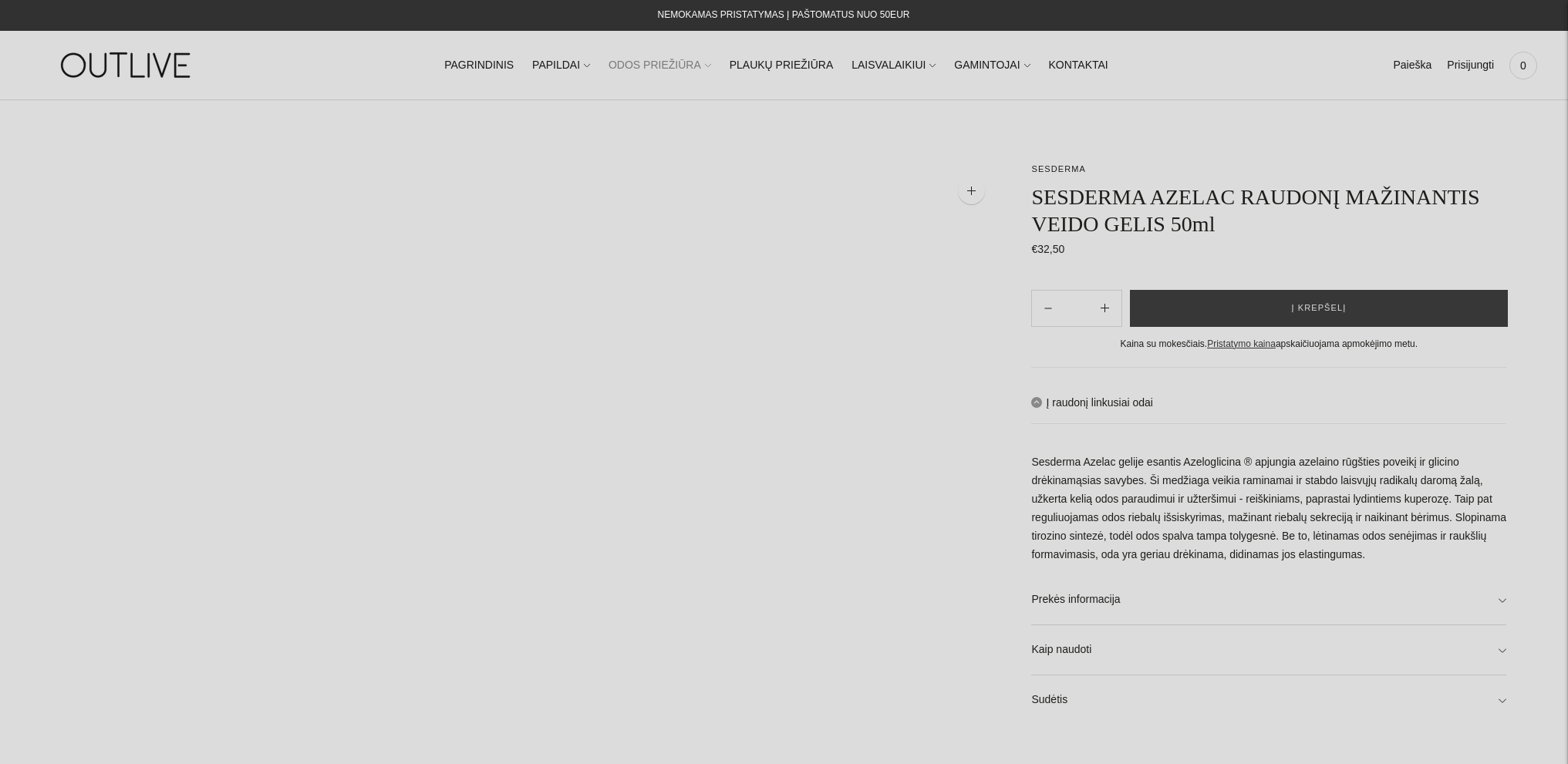 scroll, scrollTop: 0, scrollLeft: 0, axis: both 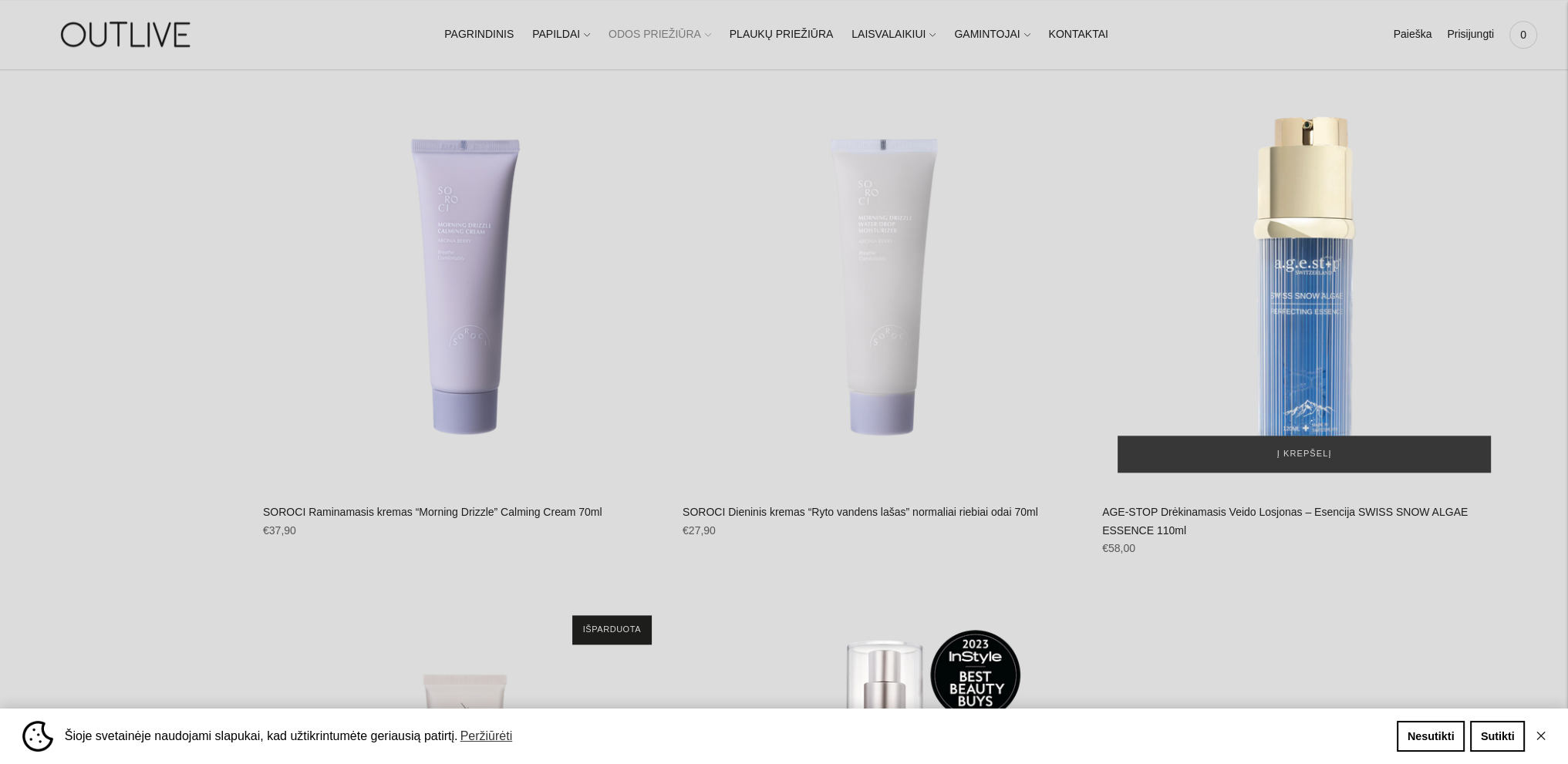click at bounding box center (1304, 286) 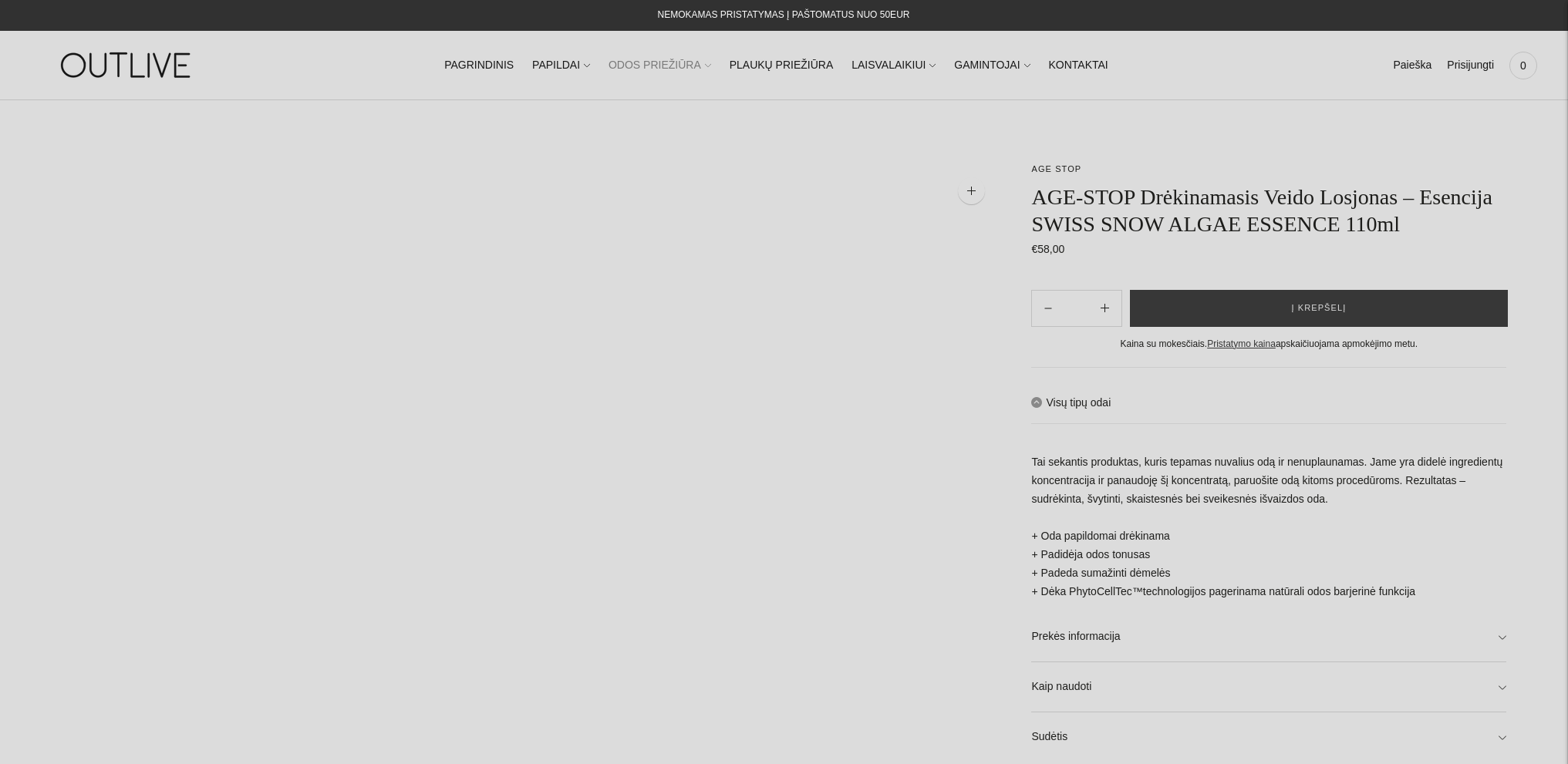 scroll, scrollTop: 0, scrollLeft: 0, axis: both 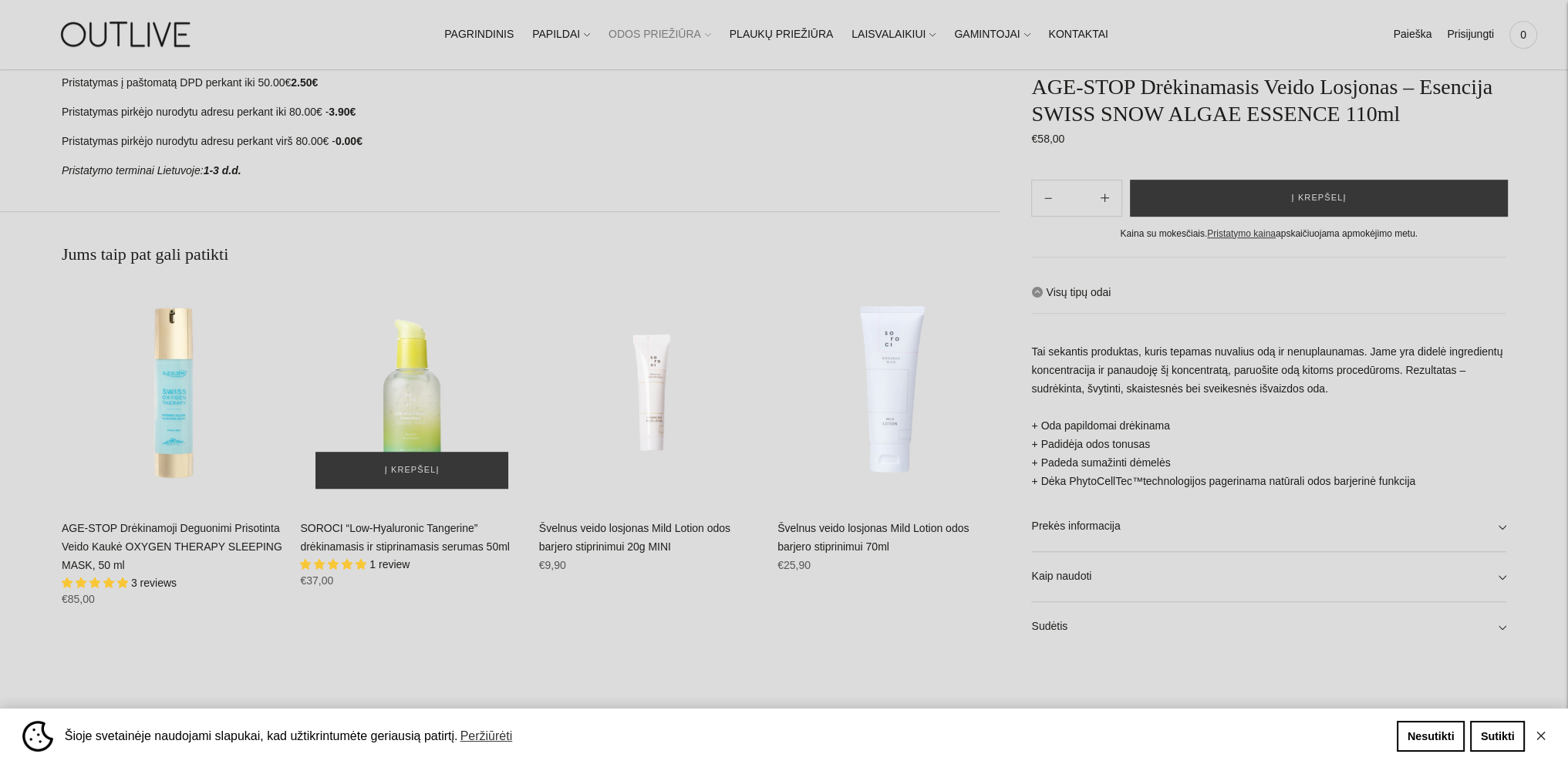 click at bounding box center (411, 392) 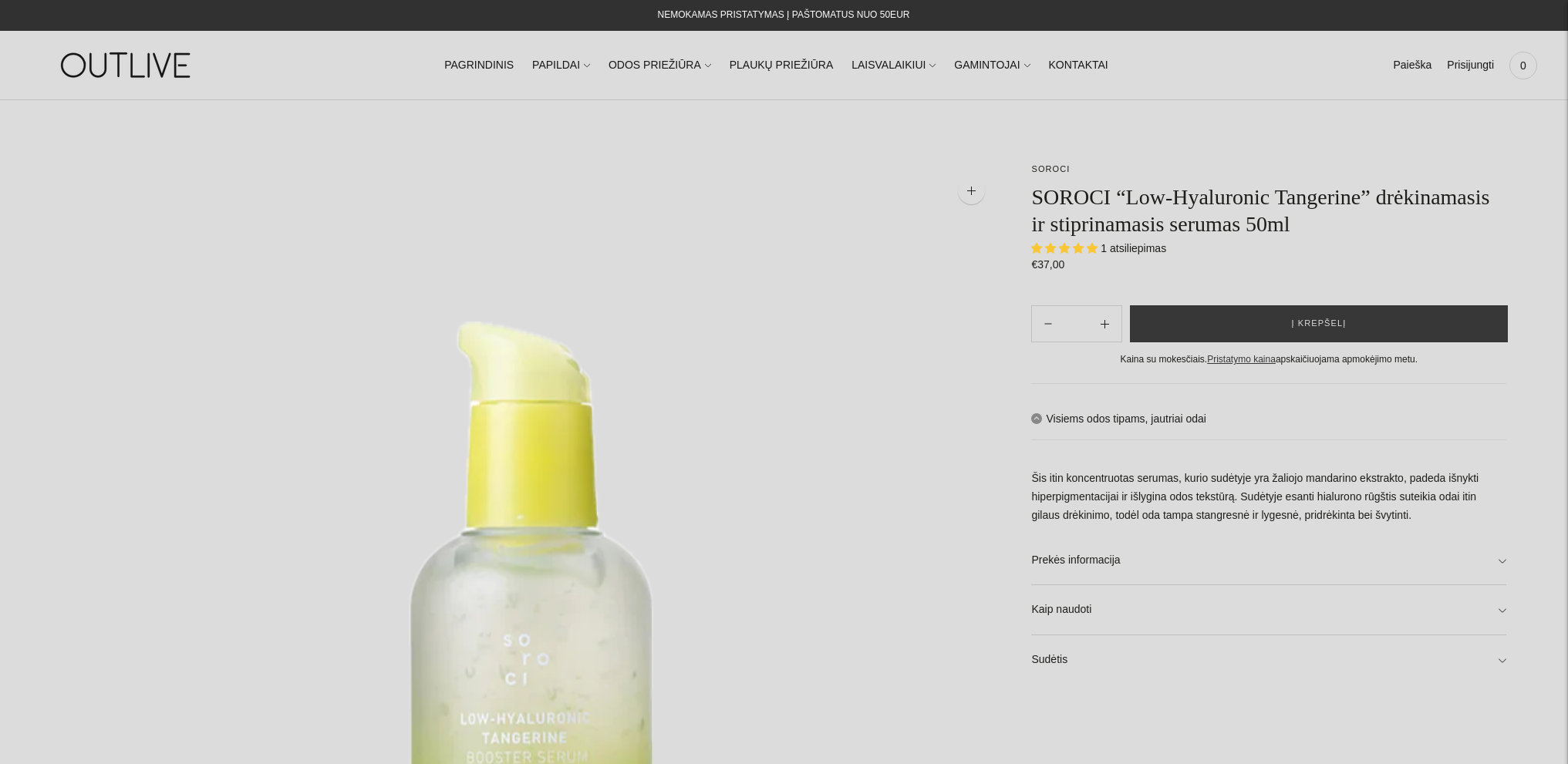 scroll, scrollTop: 0, scrollLeft: 0, axis: both 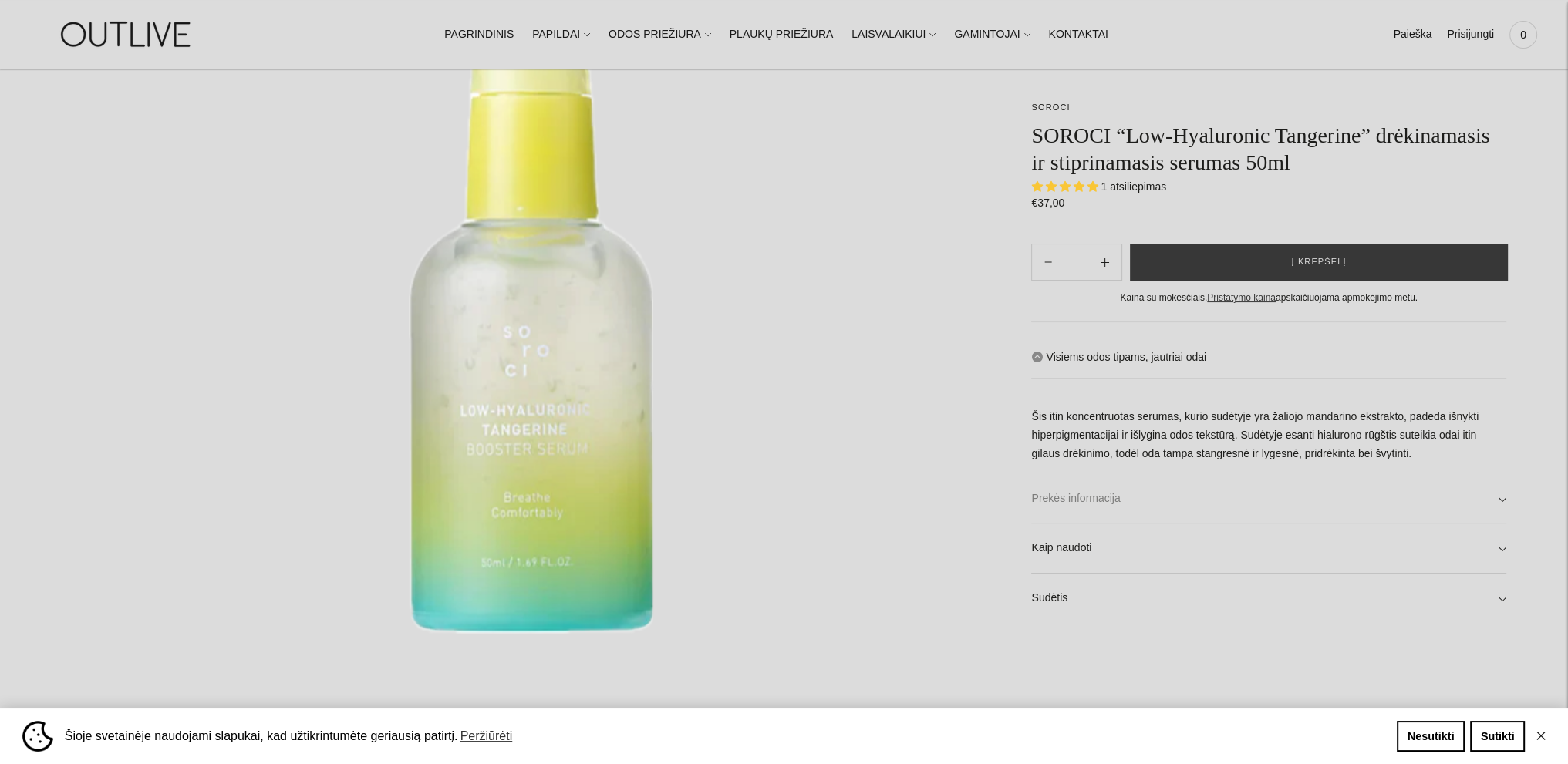 click on "Prekės informacija" at bounding box center (1269, 499) 